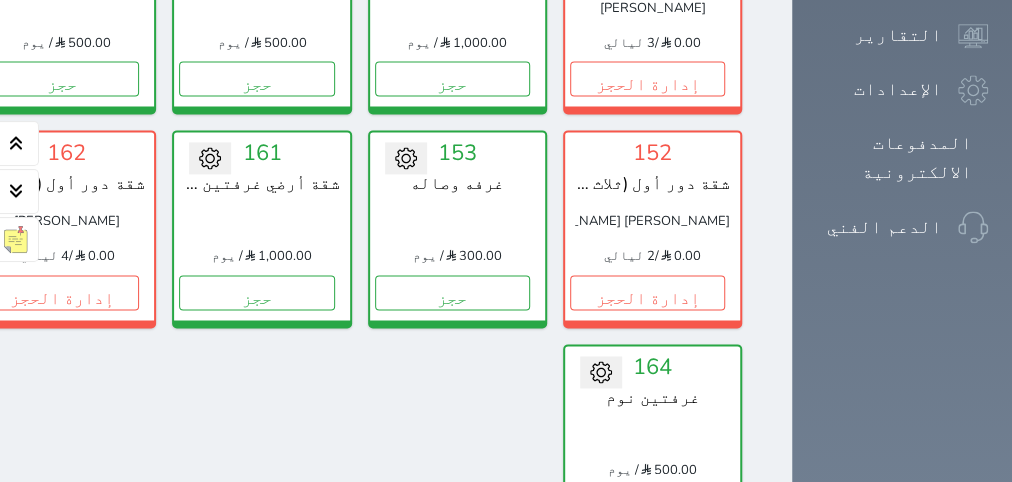 scroll, scrollTop: 1464, scrollLeft: 0, axis: vertical 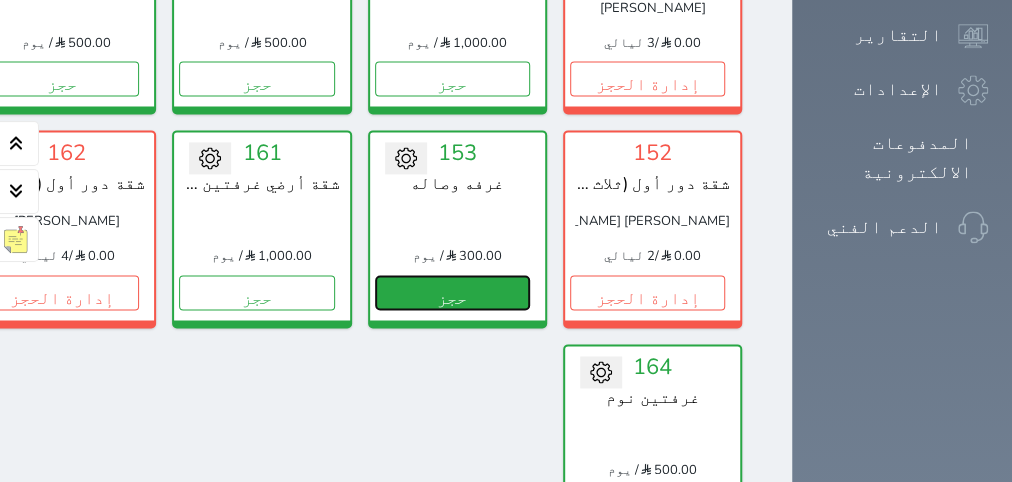 click on "حجز" at bounding box center (452, 292) 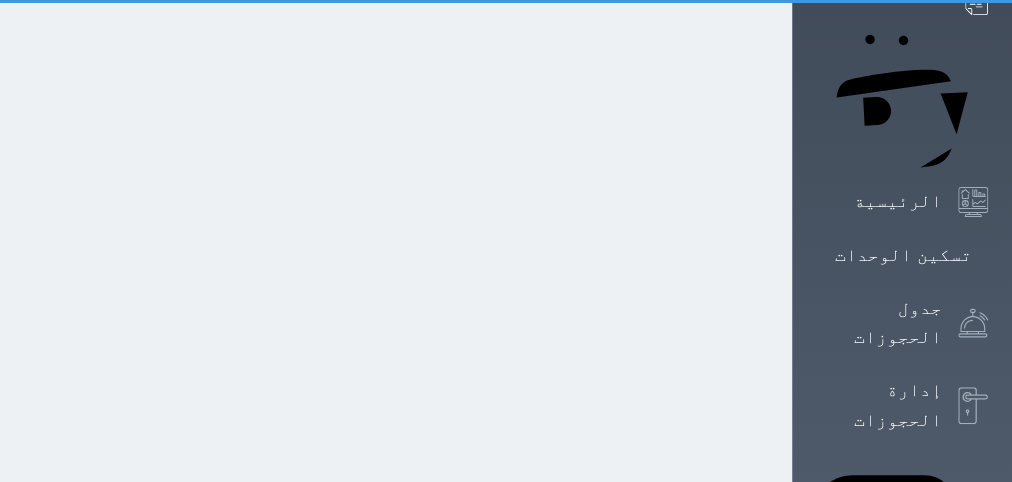 scroll, scrollTop: 9, scrollLeft: 0, axis: vertical 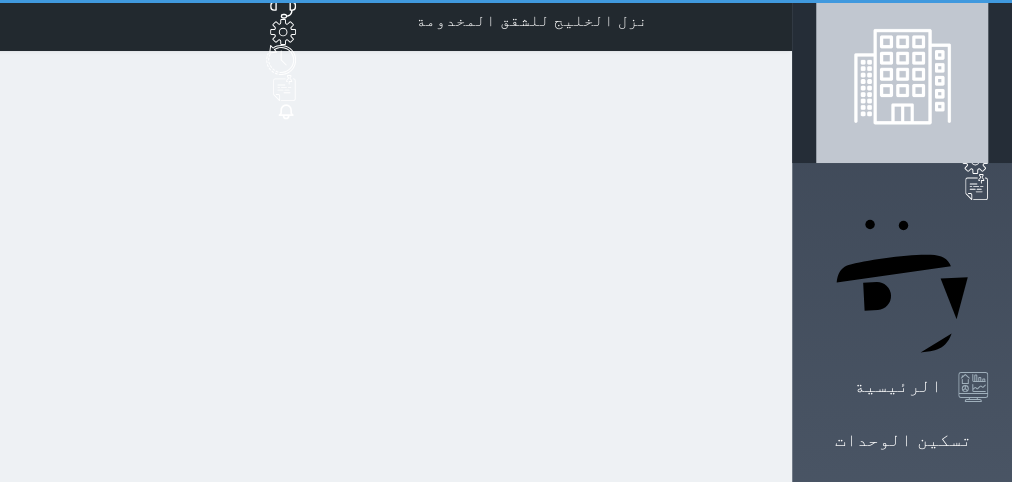 select on "1" 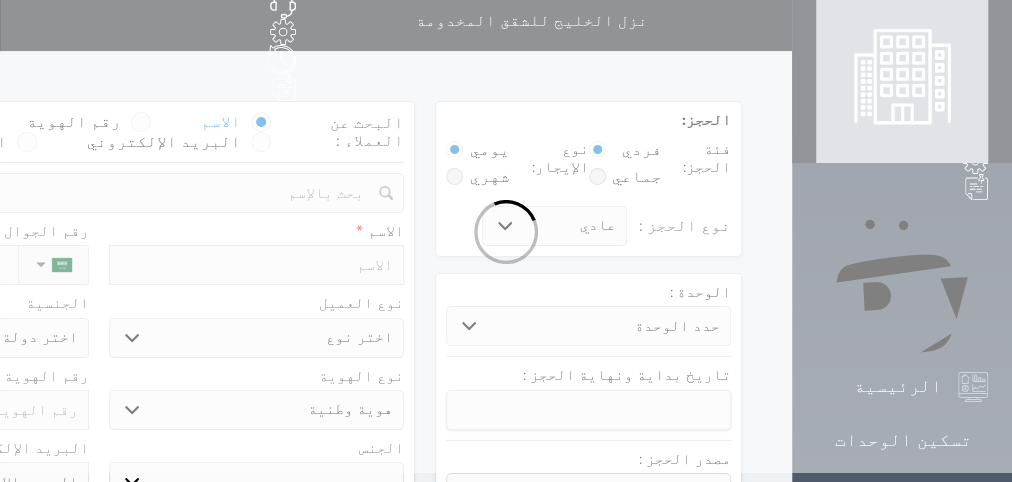 scroll, scrollTop: 0, scrollLeft: 0, axis: both 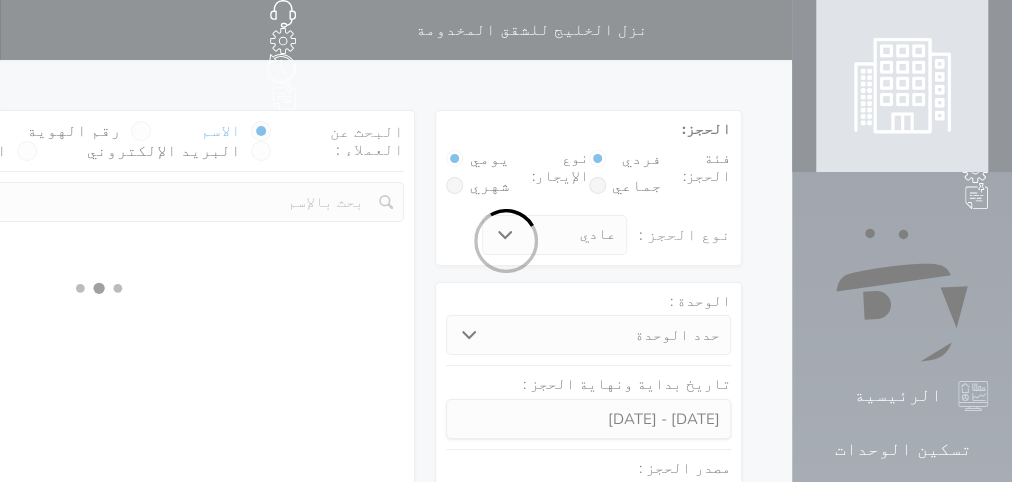 select 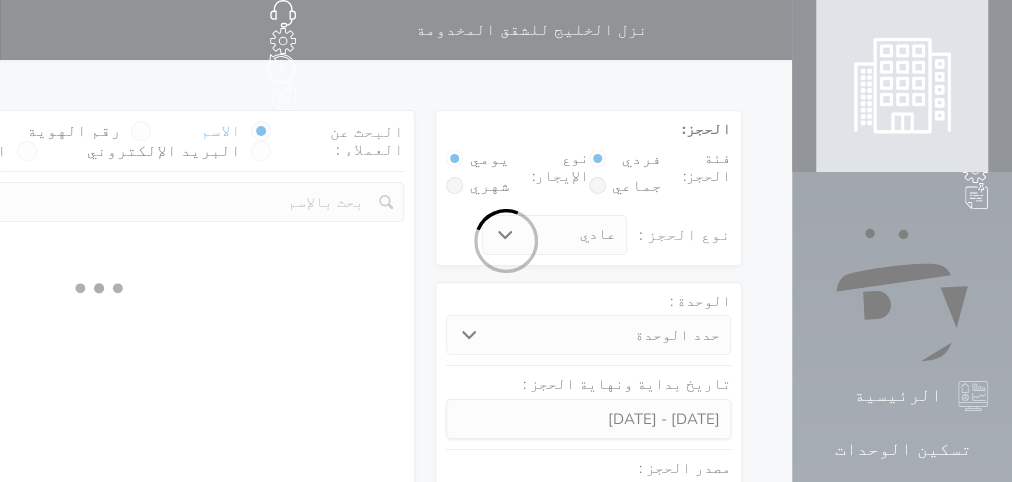 select on "5743" 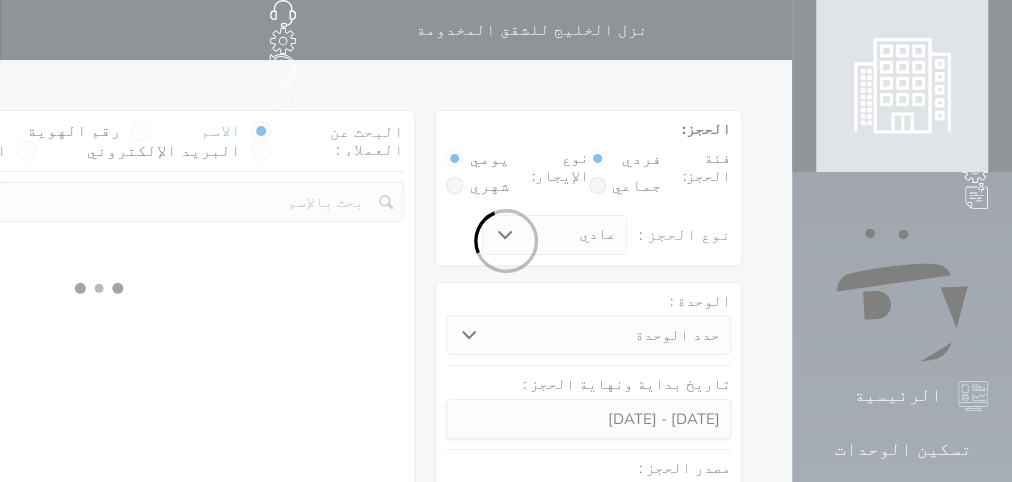 select 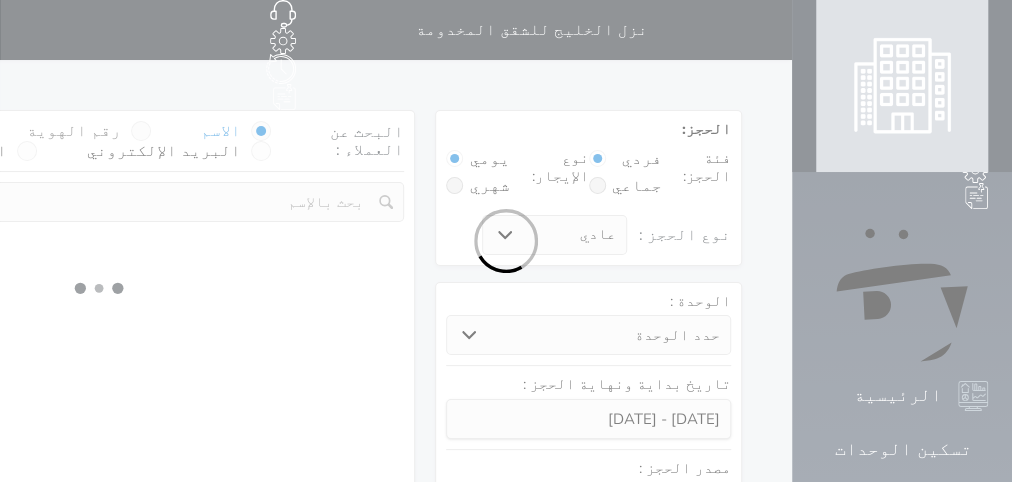 select on "1" 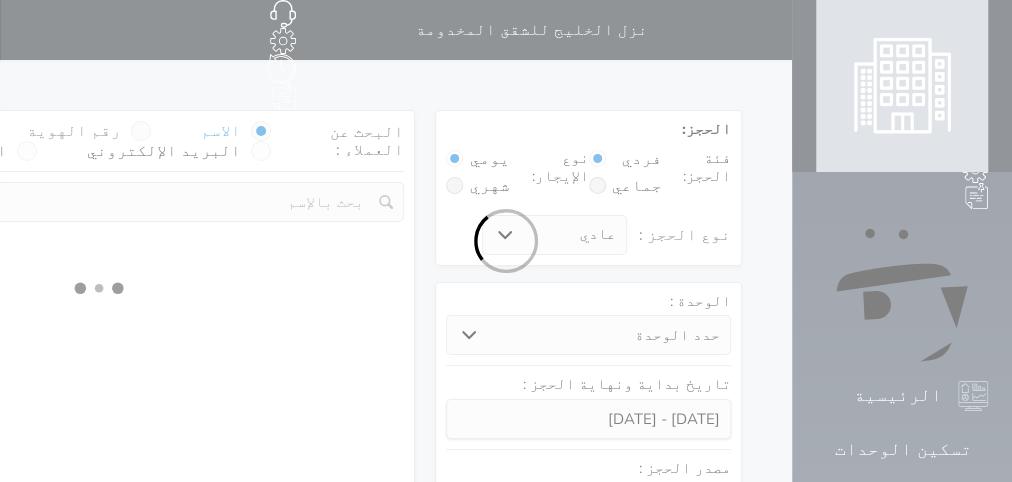 select on "113" 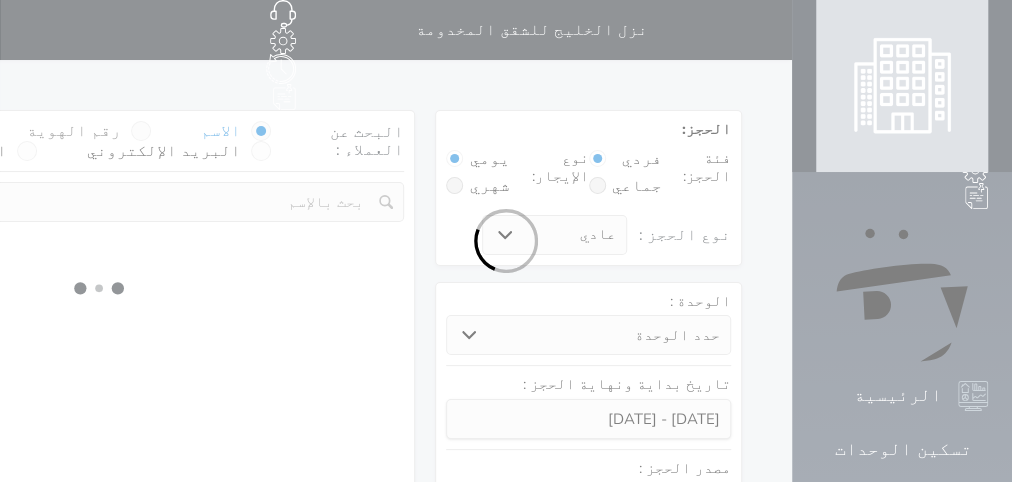 select on "1" 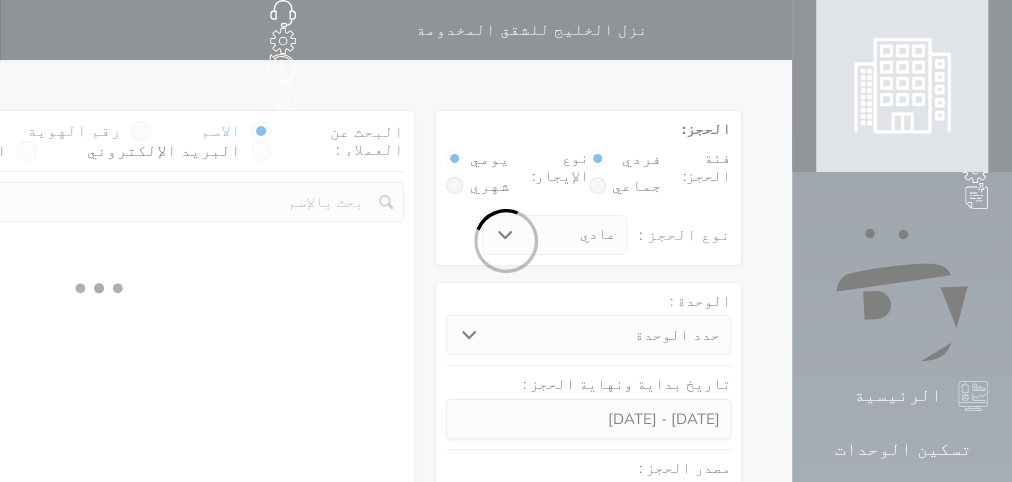 select 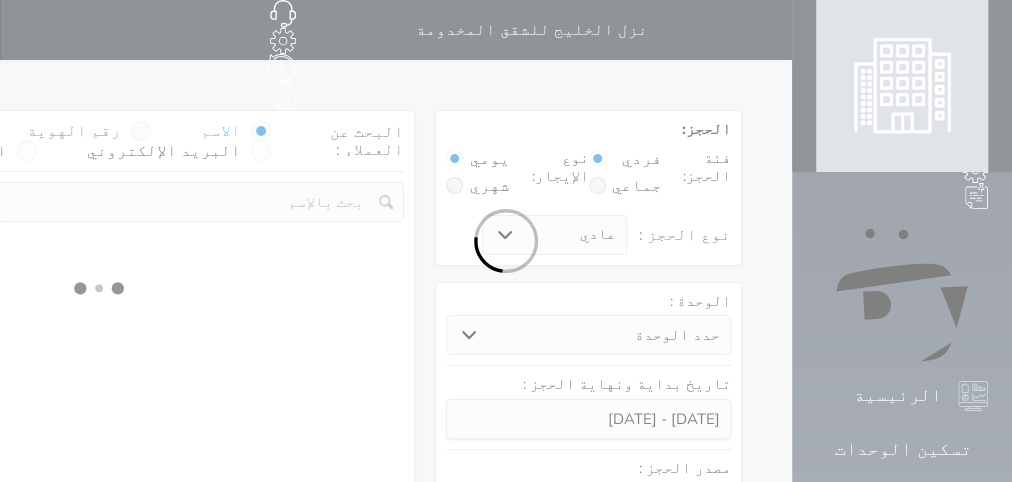 select on "7" 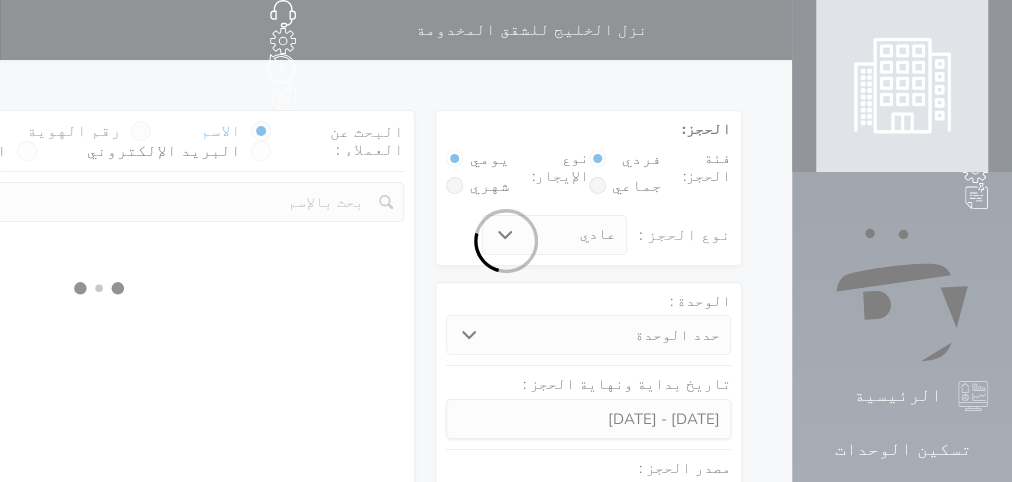 select 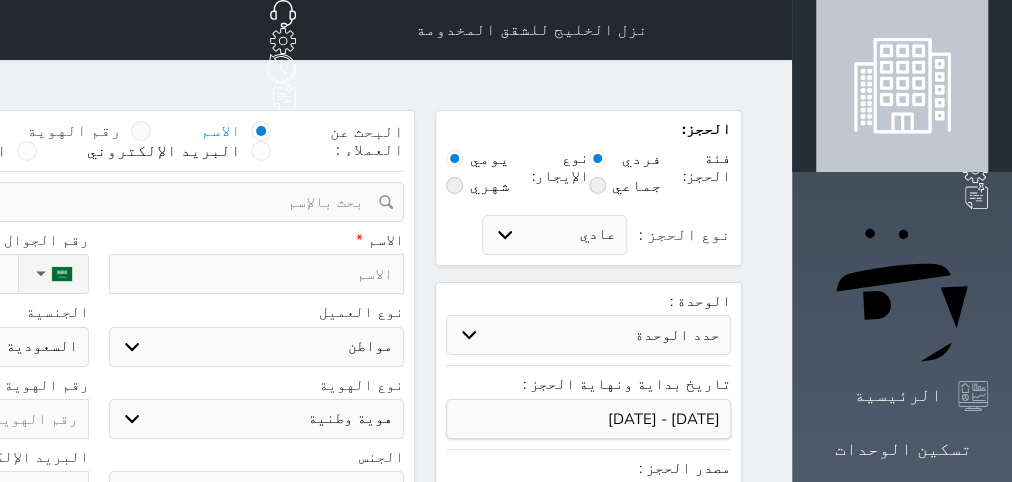 select 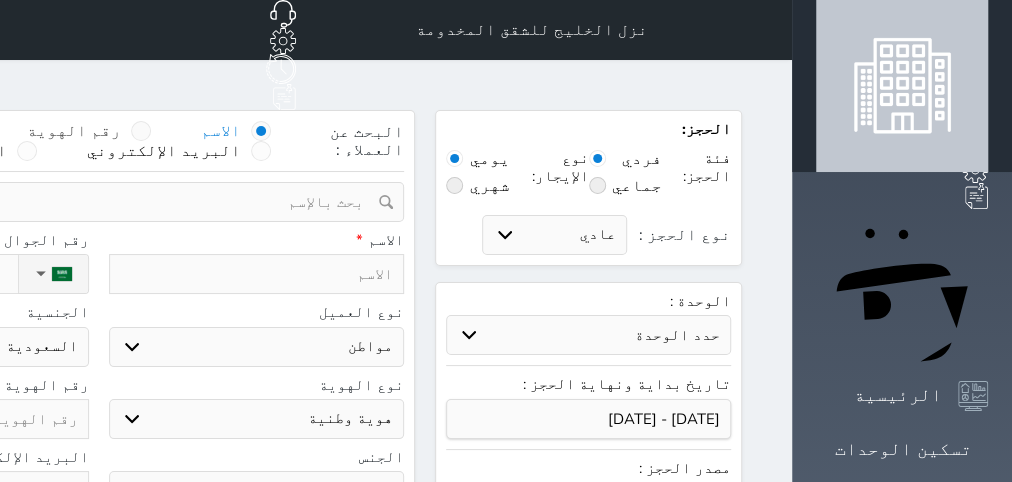 select 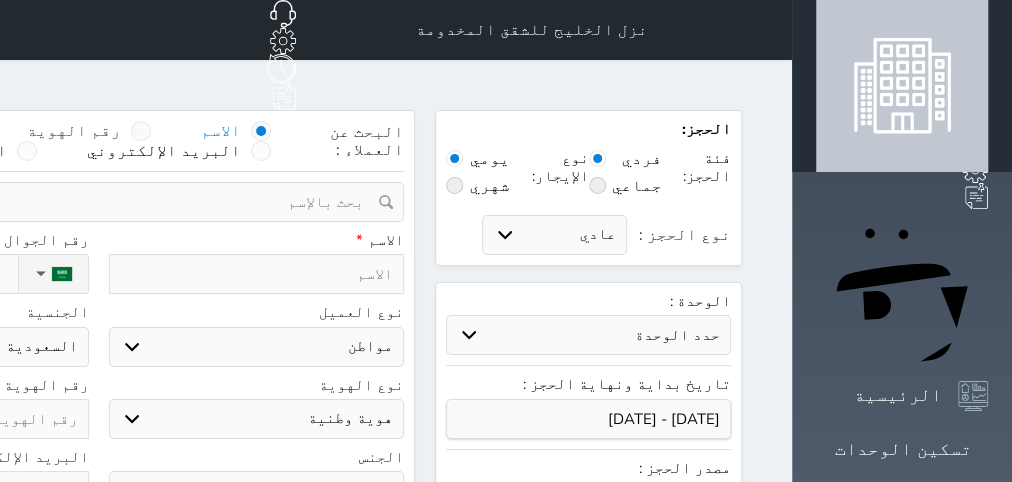 click on "رقم الهوية" at bounding box center (74, 131) 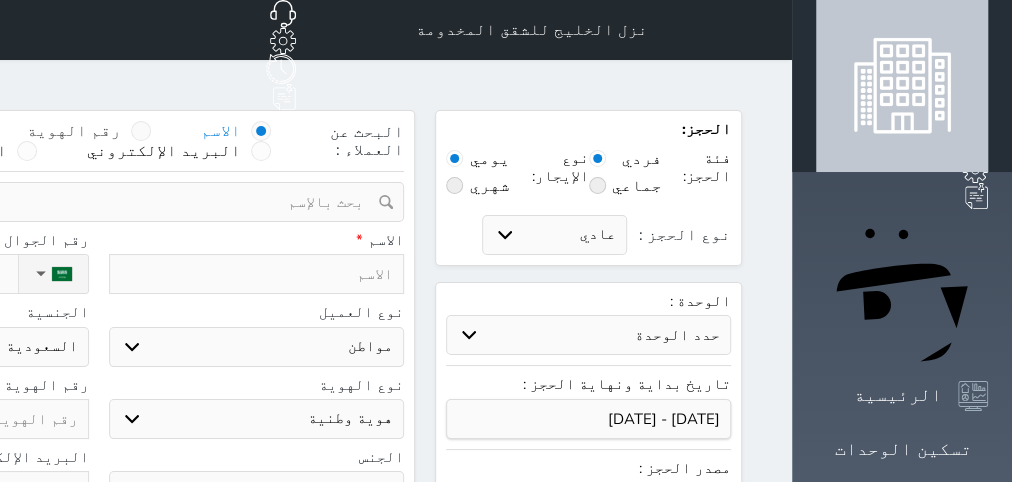 click on "رقم الهوية" at bounding box center (121, 141) 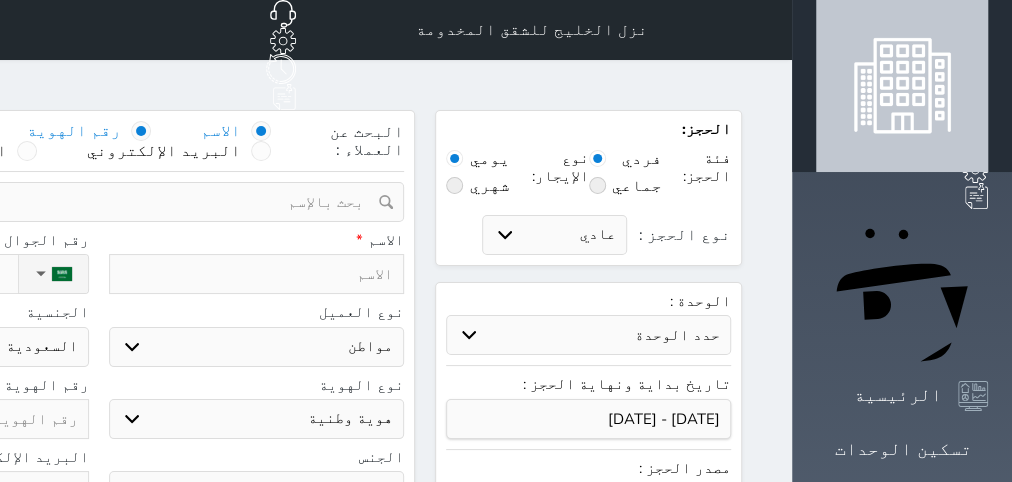select 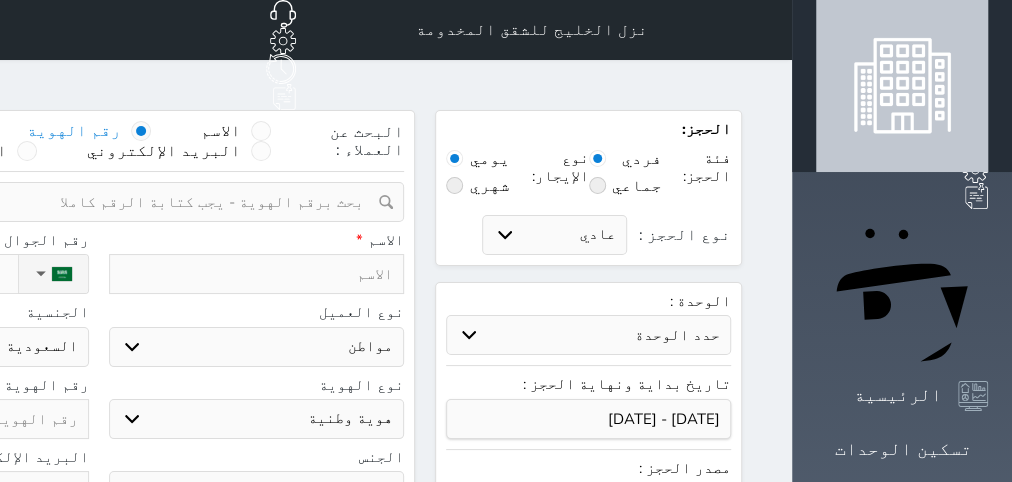 select 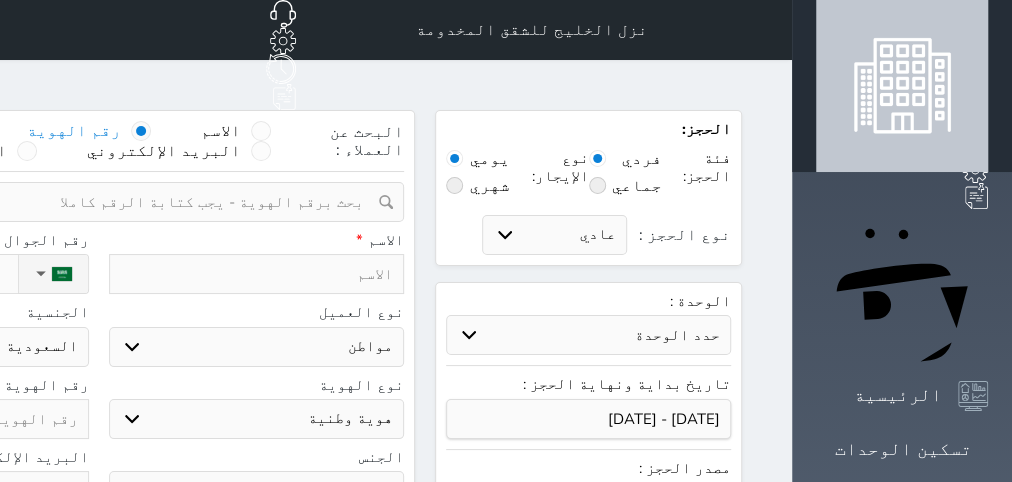 select 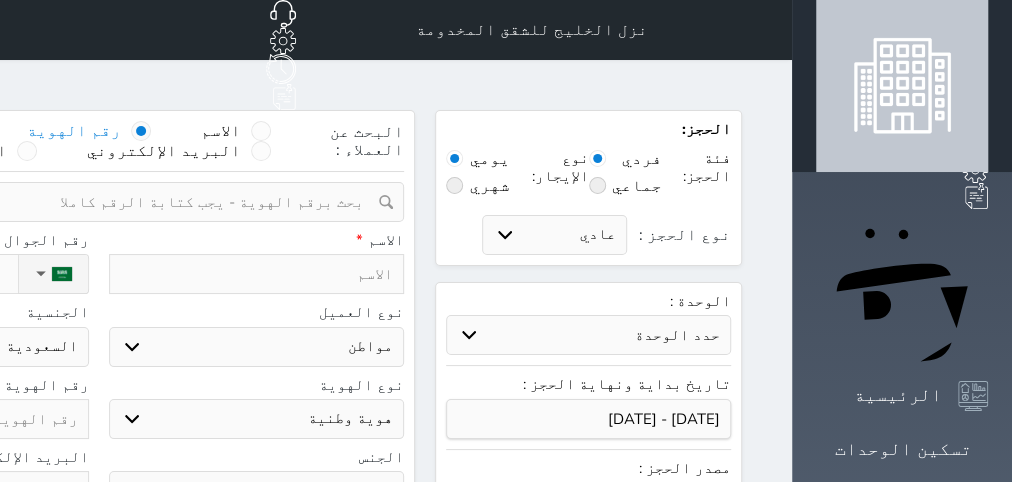 select 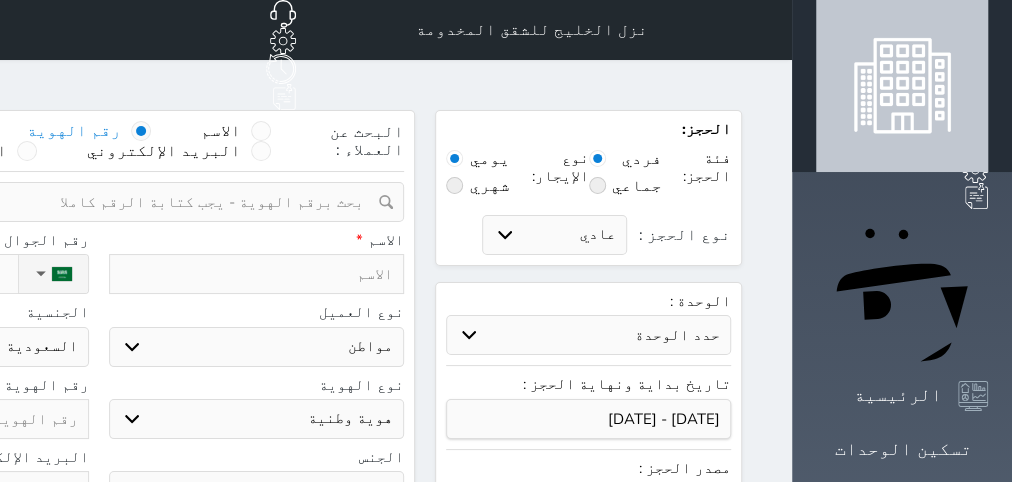 select 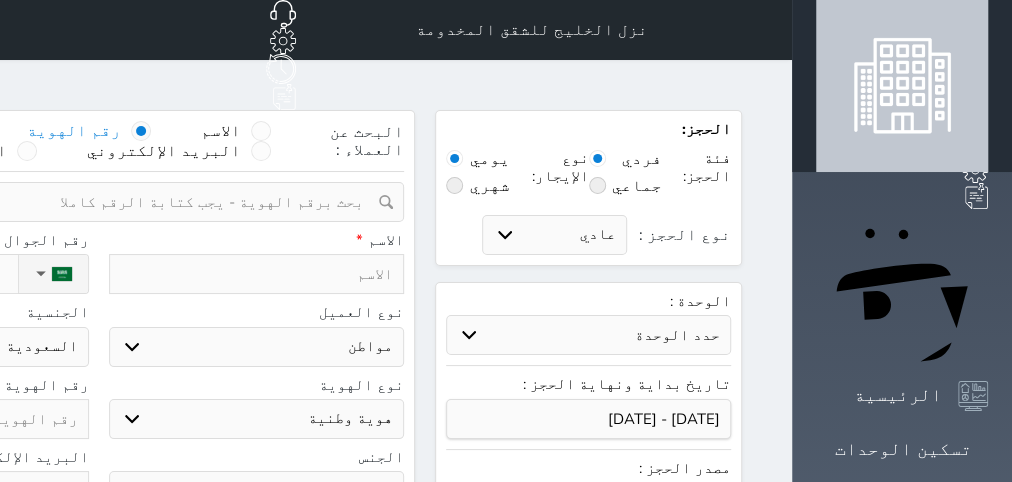 click at bounding box center [91, 202] 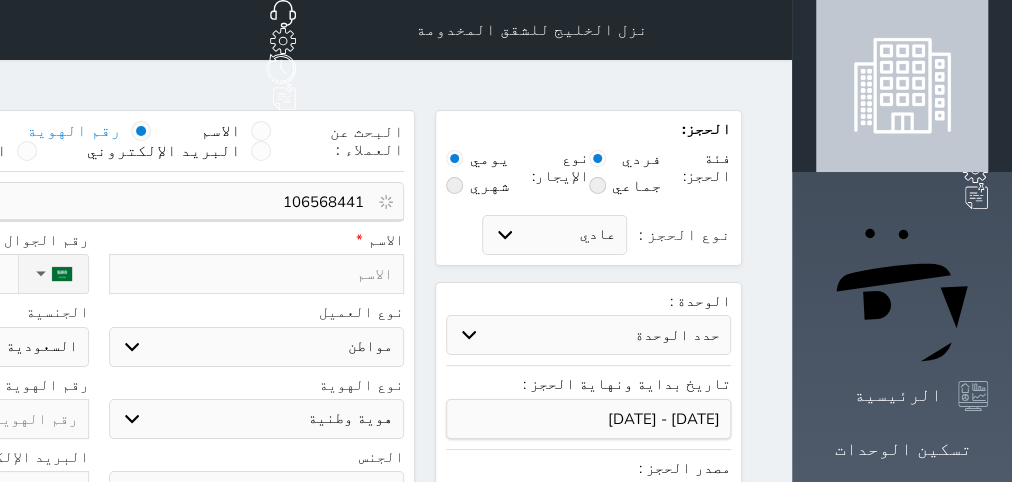 type on "1065684415" 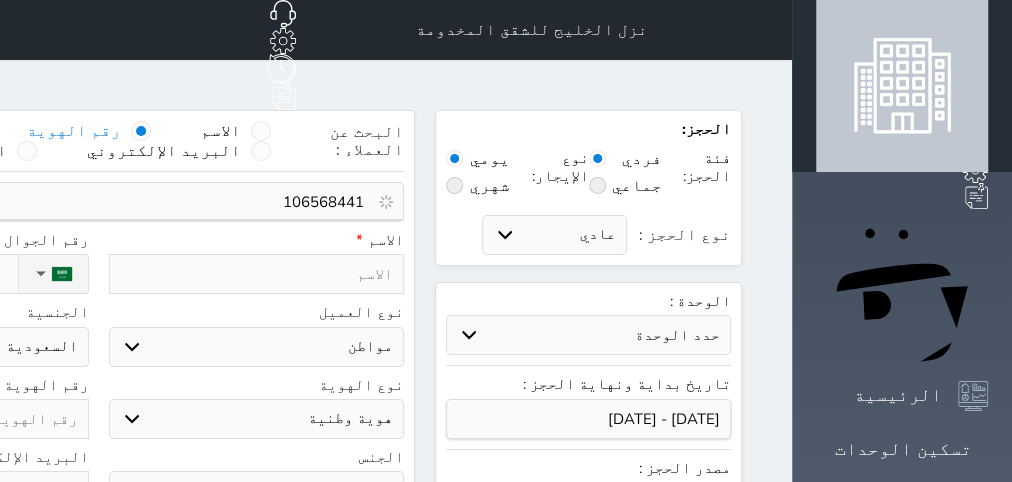 select 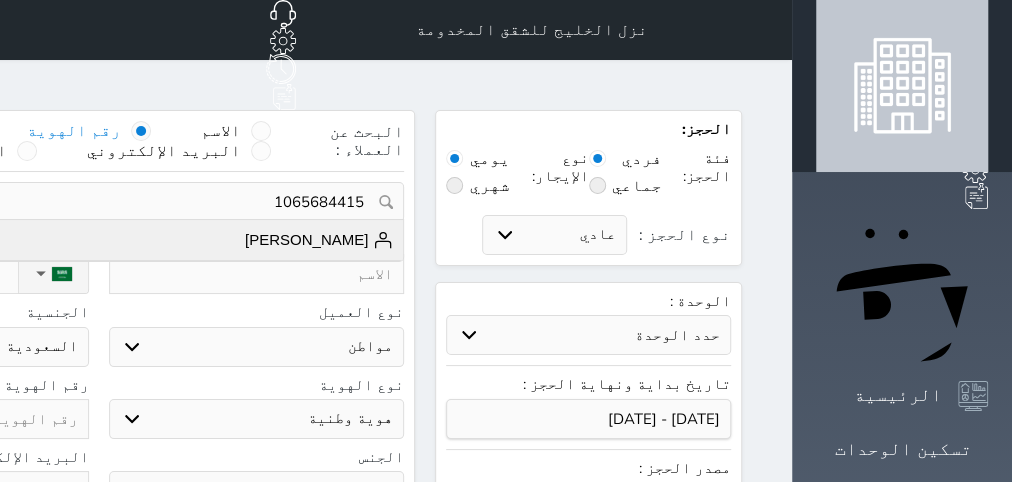 click on "[PERSON_NAME]" at bounding box center (319, 240) 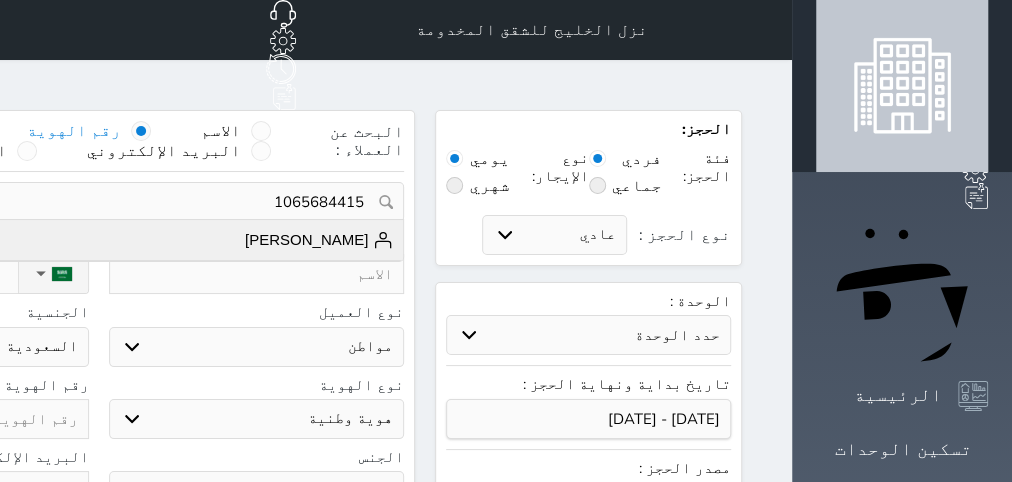 type on "[PERSON_NAME]" 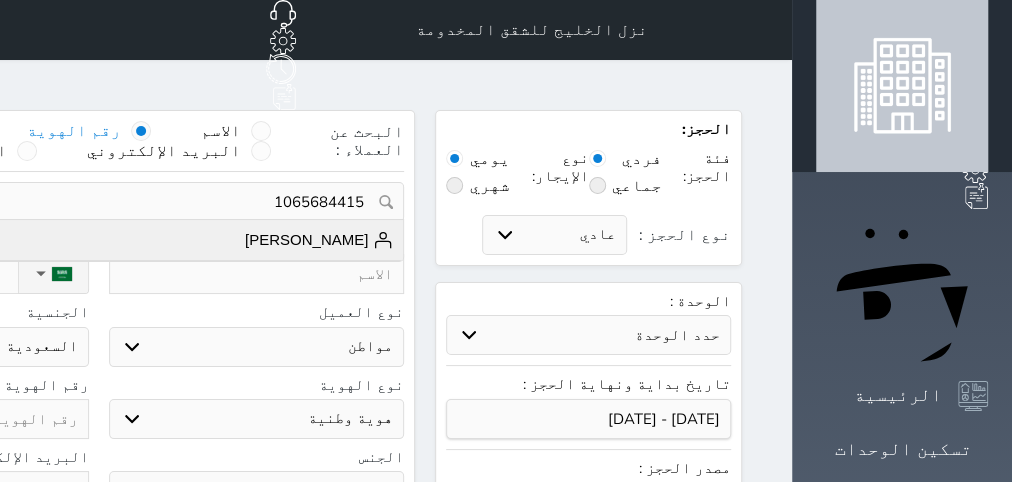 type on "[PHONE_NUMBER]" 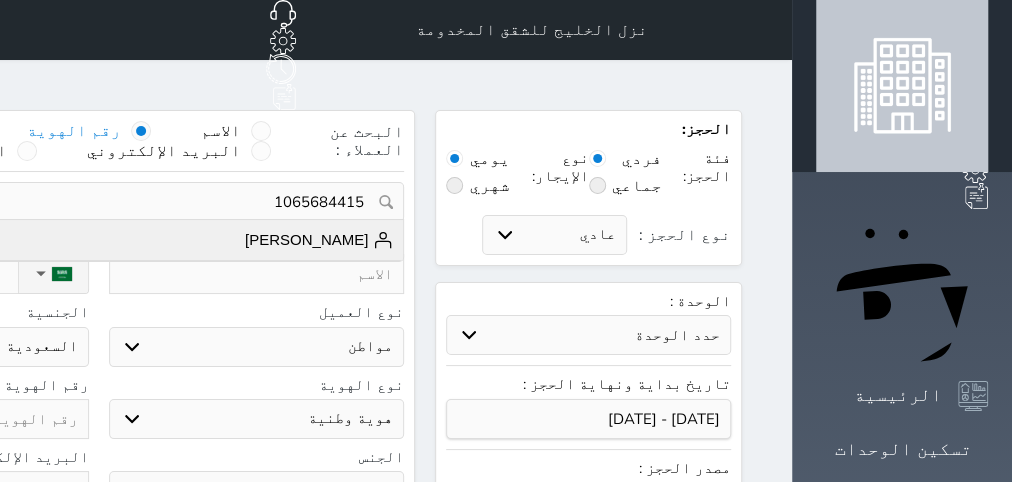 type on "1065684415" 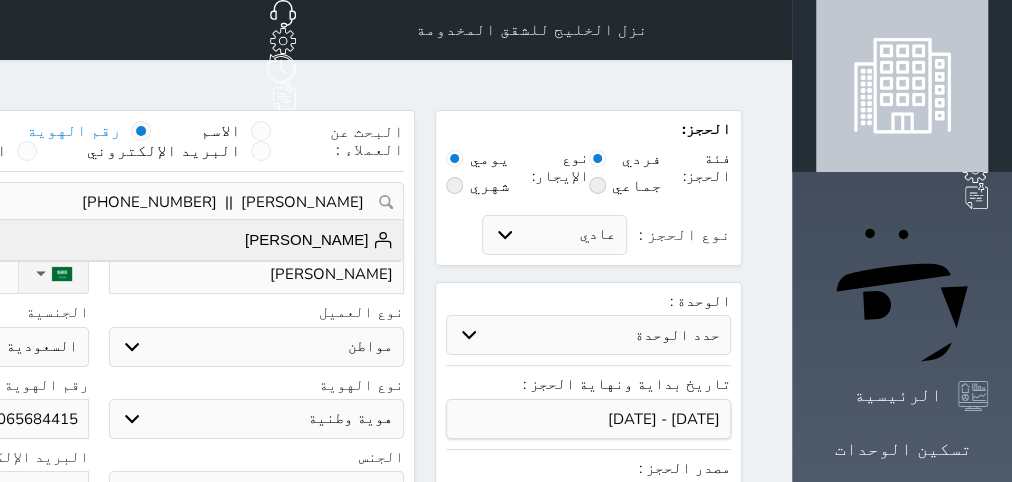 type on "[DATE]" 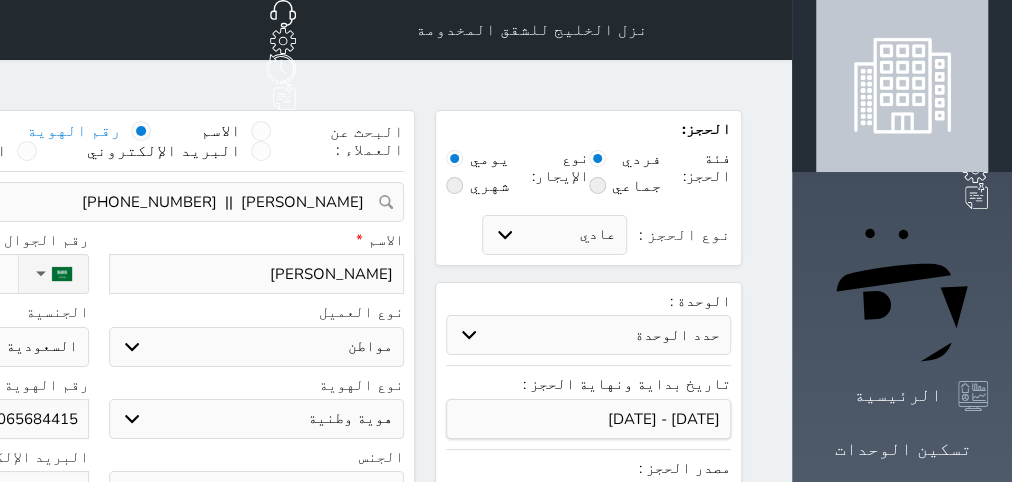 select 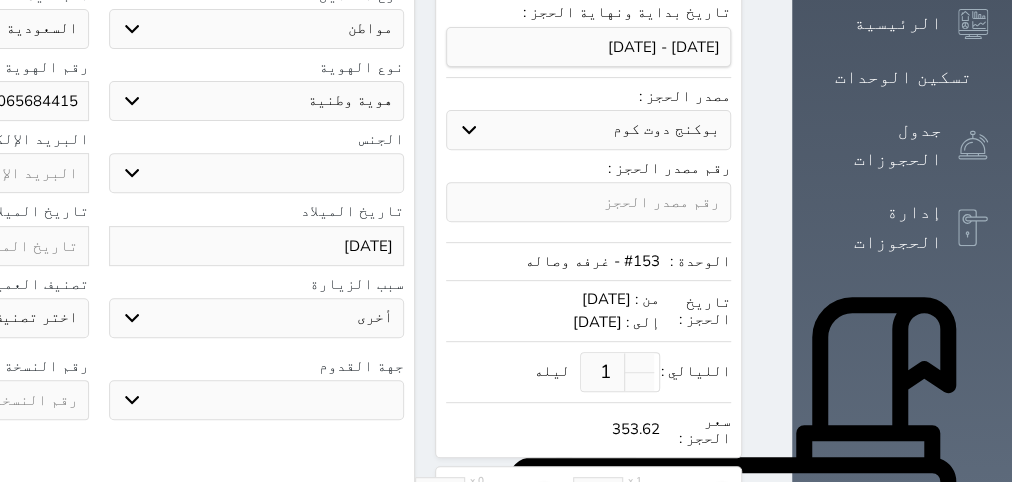 scroll, scrollTop: 378, scrollLeft: 0, axis: vertical 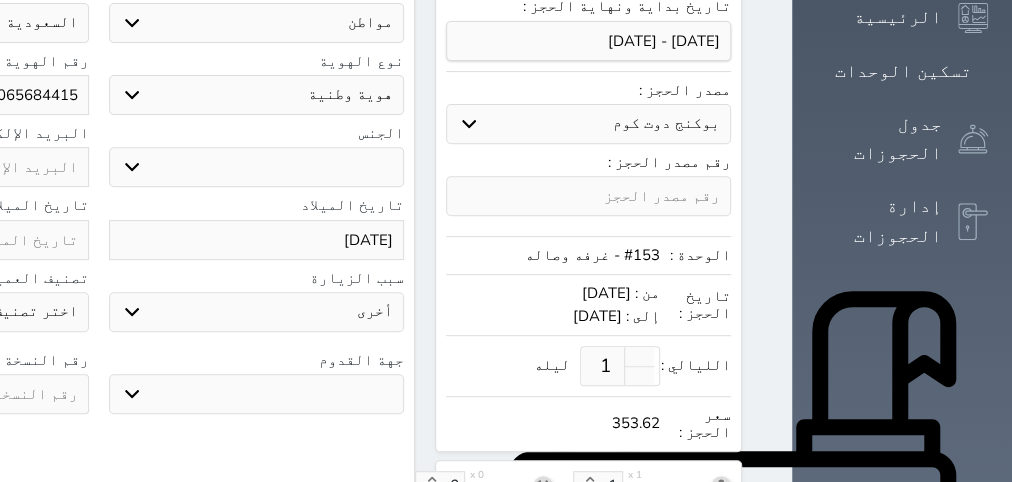 click at bounding box center [-59, 240] 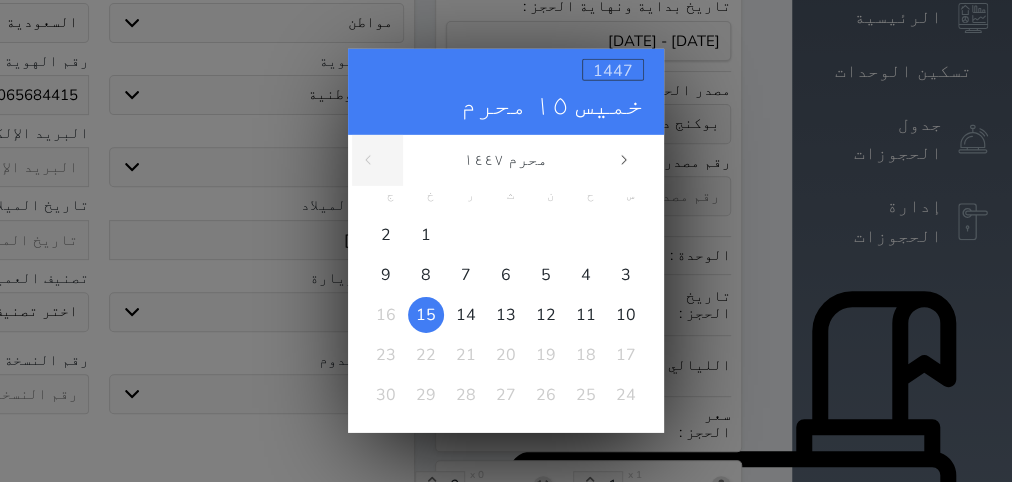 click on "1447" at bounding box center [613, 71] 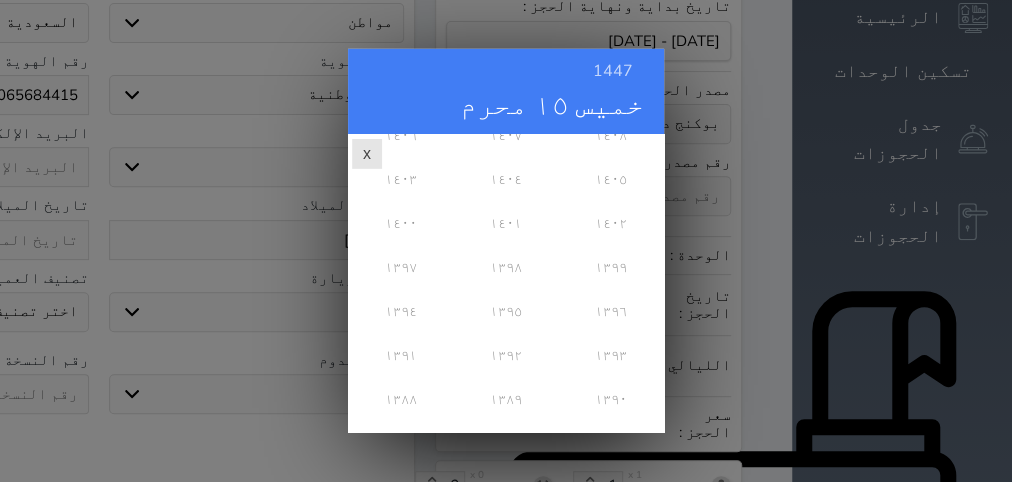 scroll, scrollTop: 447, scrollLeft: 0, axis: vertical 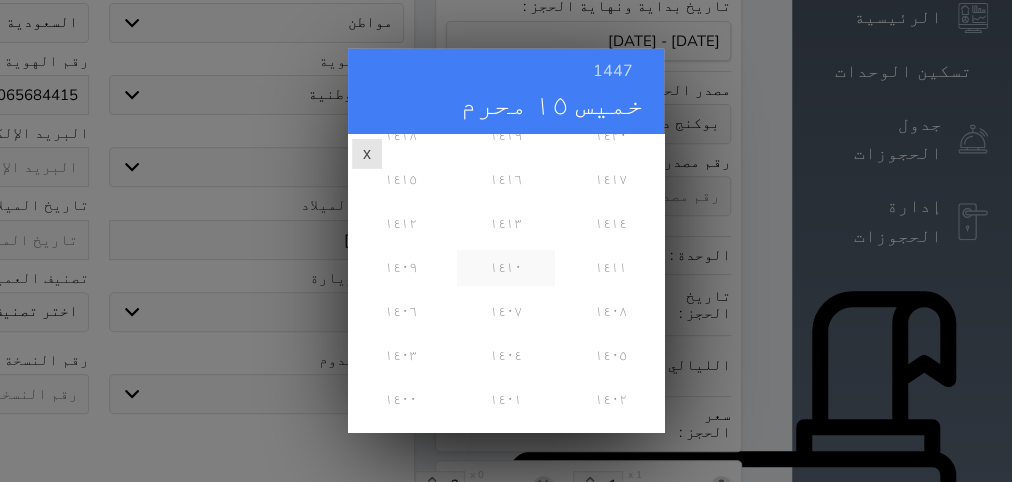 click on "١٤١٠" at bounding box center [505, 268] 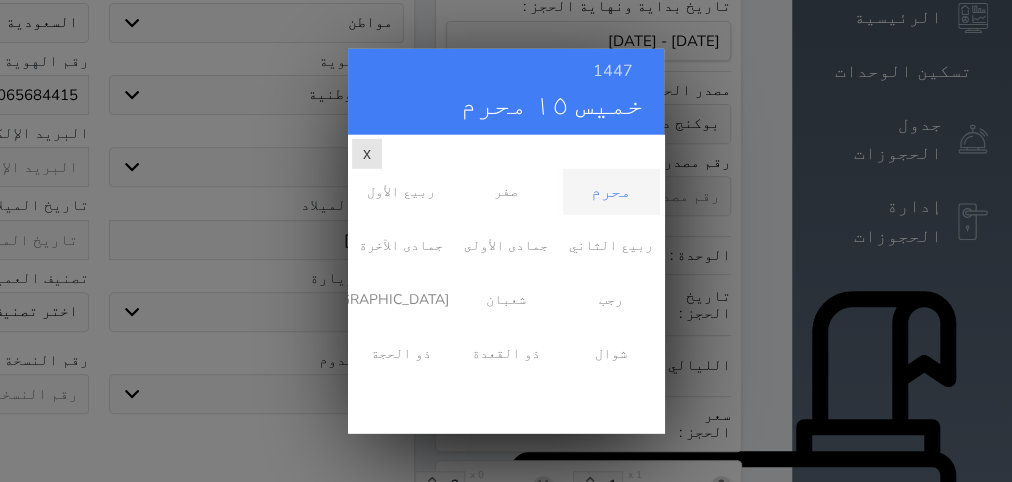 scroll, scrollTop: 0, scrollLeft: 0, axis: both 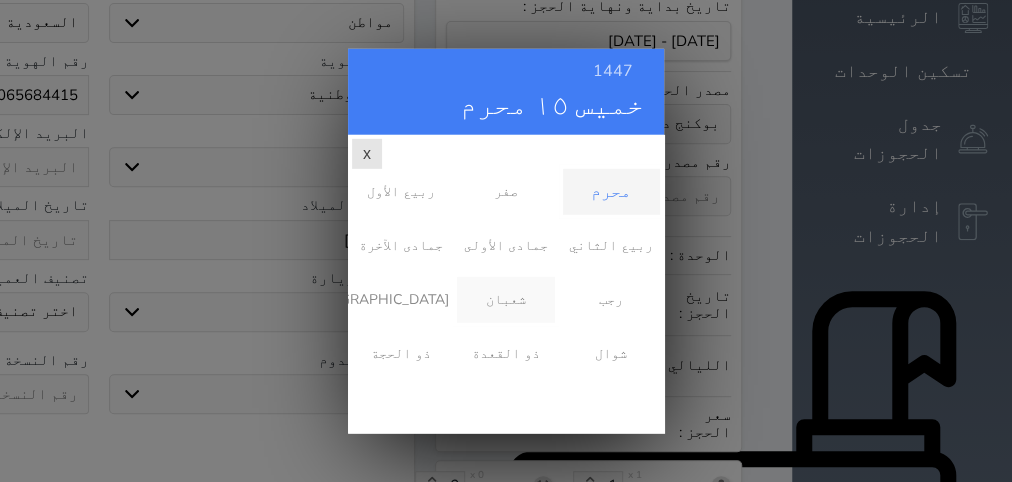 click on "شعبان" at bounding box center [505, 300] 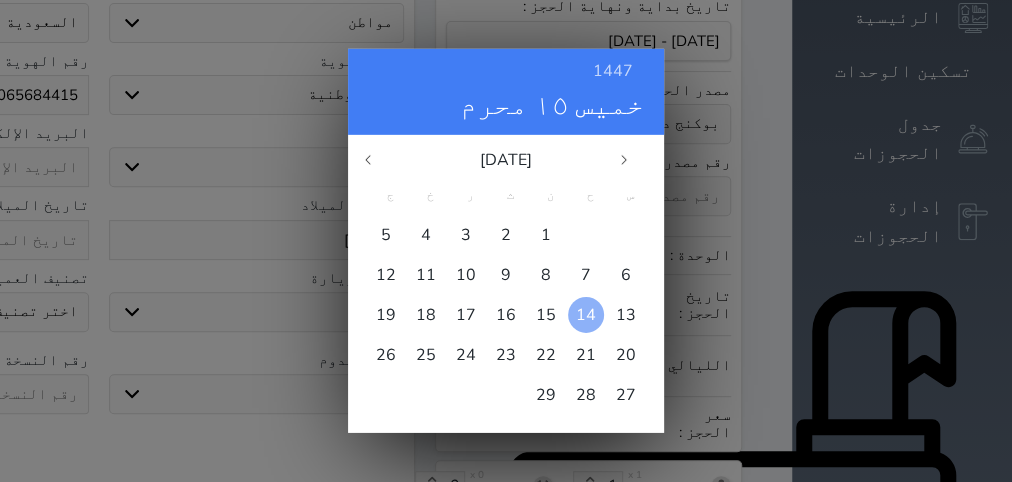 click on "14" at bounding box center (586, 315) 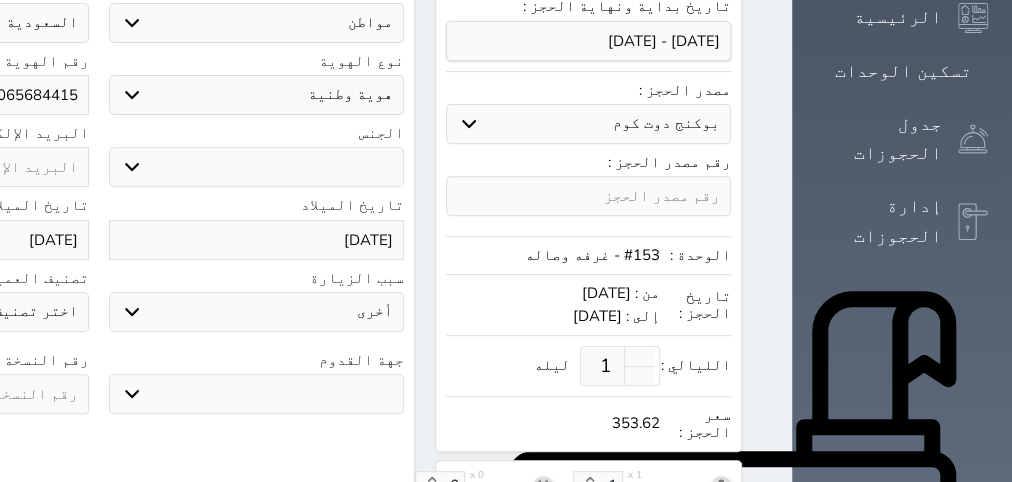 click at bounding box center [-59, 394] 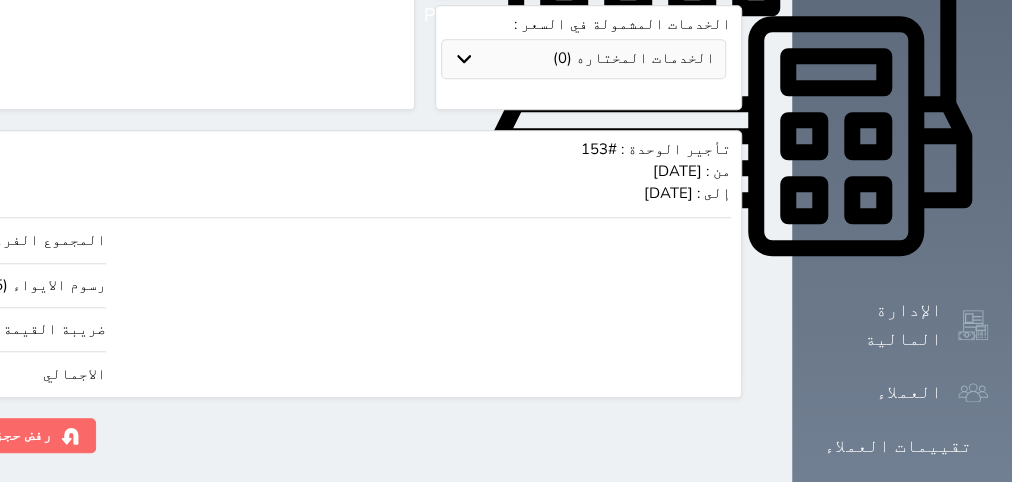 scroll, scrollTop: 900, scrollLeft: 0, axis: vertical 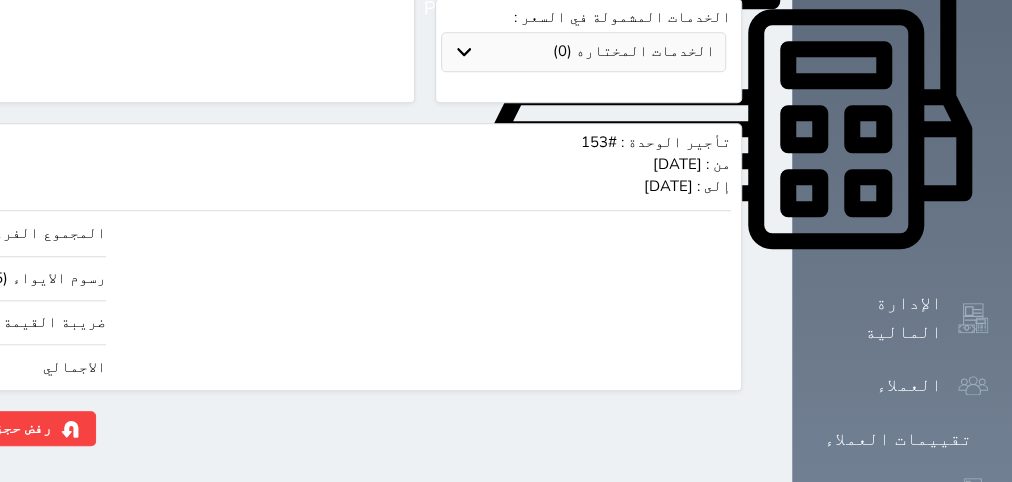 type on "6" 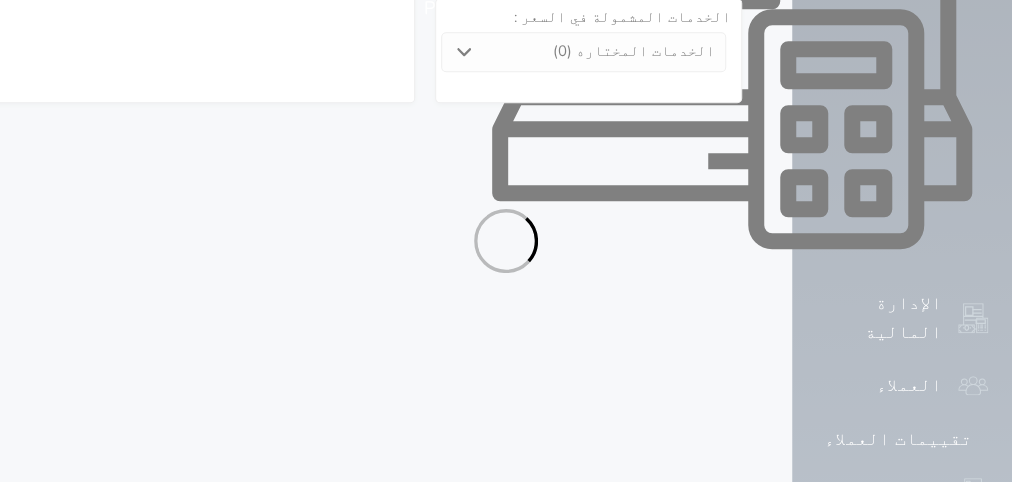select on "1" 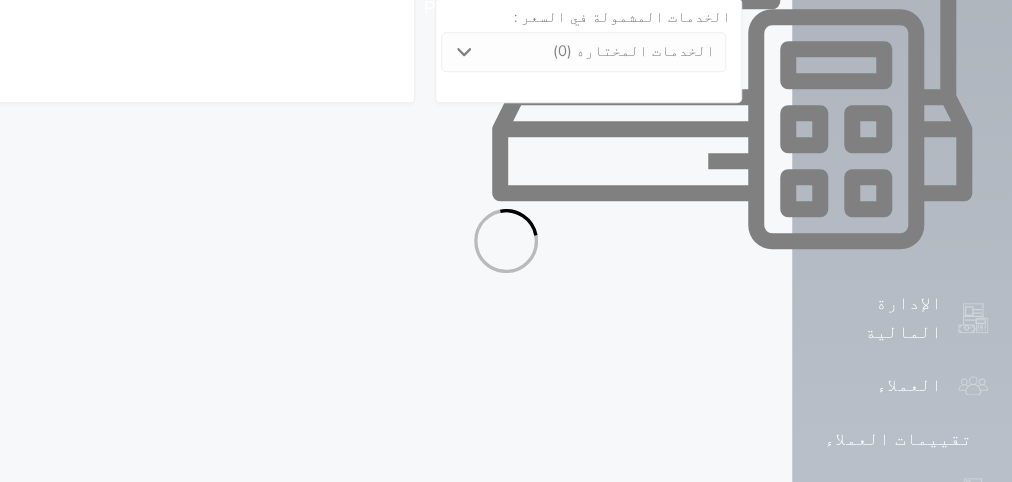 select on "113" 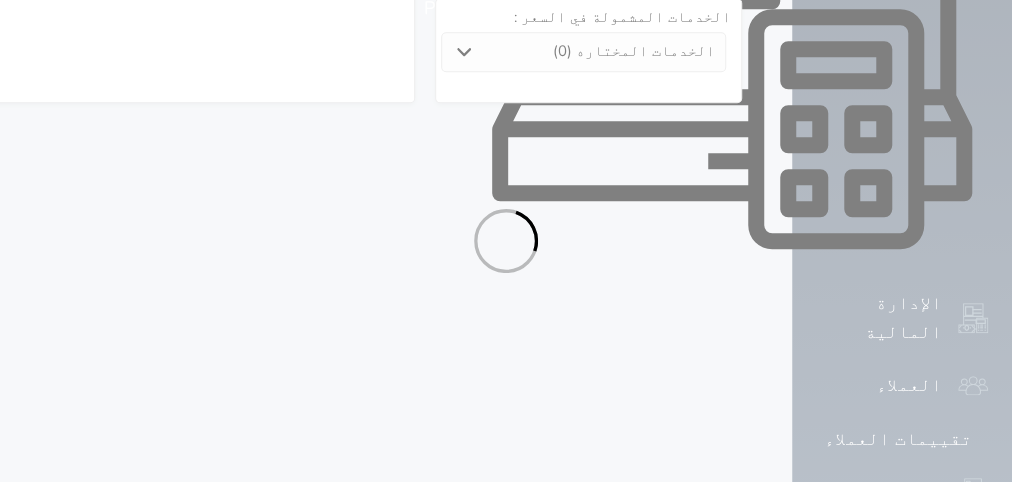 select on "1" 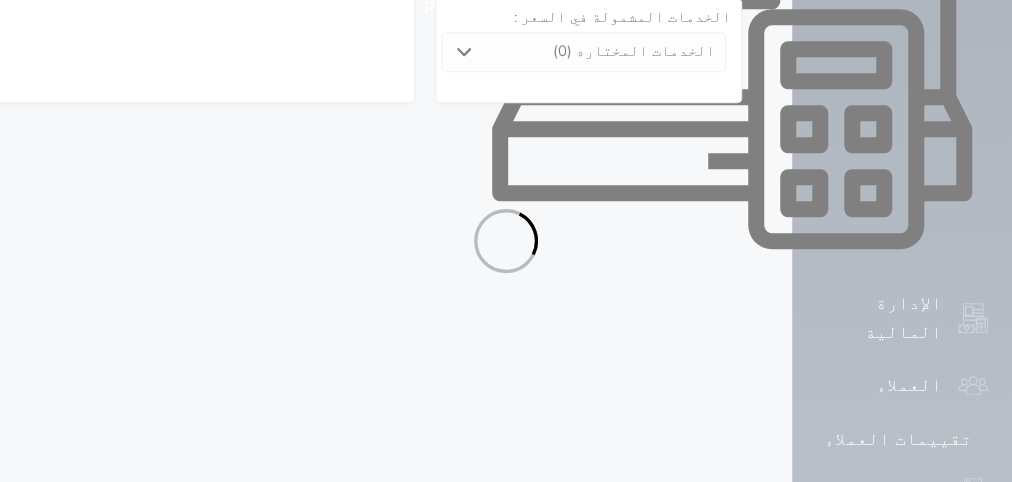 select on "7" 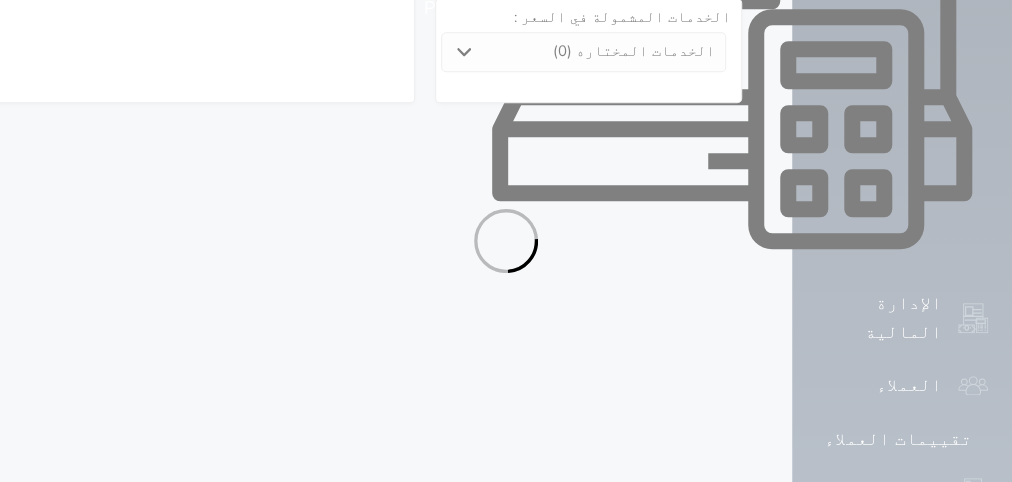 select 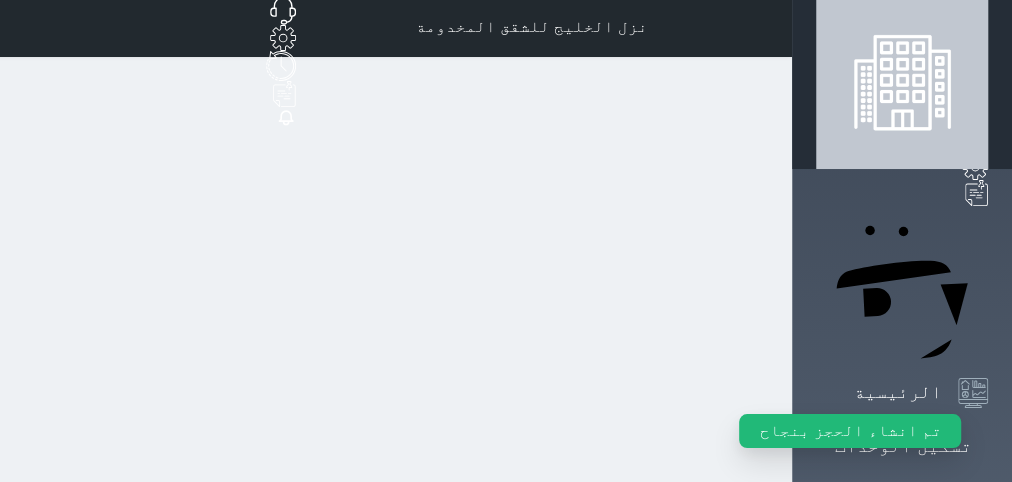 scroll, scrollTop: 0, scrollLeft: 0, axis: both 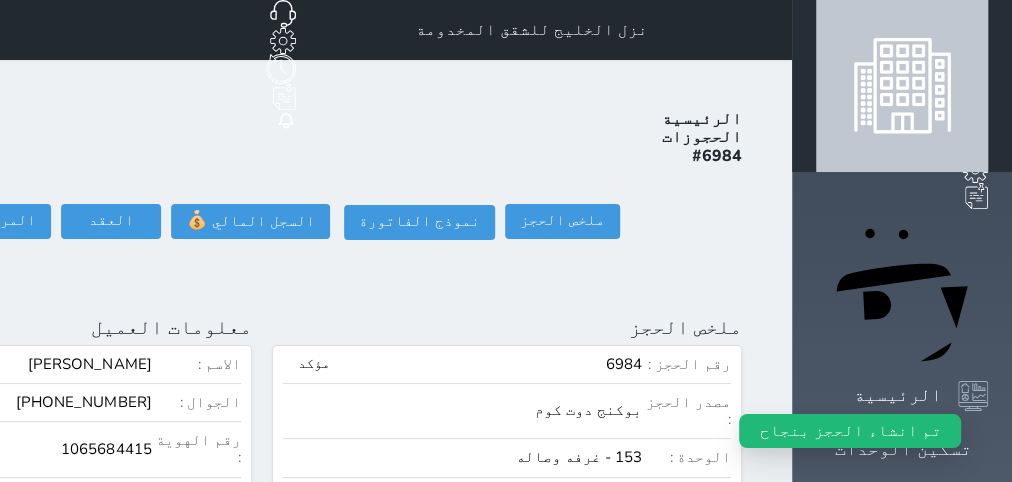 click on "تسجيل دخول" at bounding box center (-151, 221) 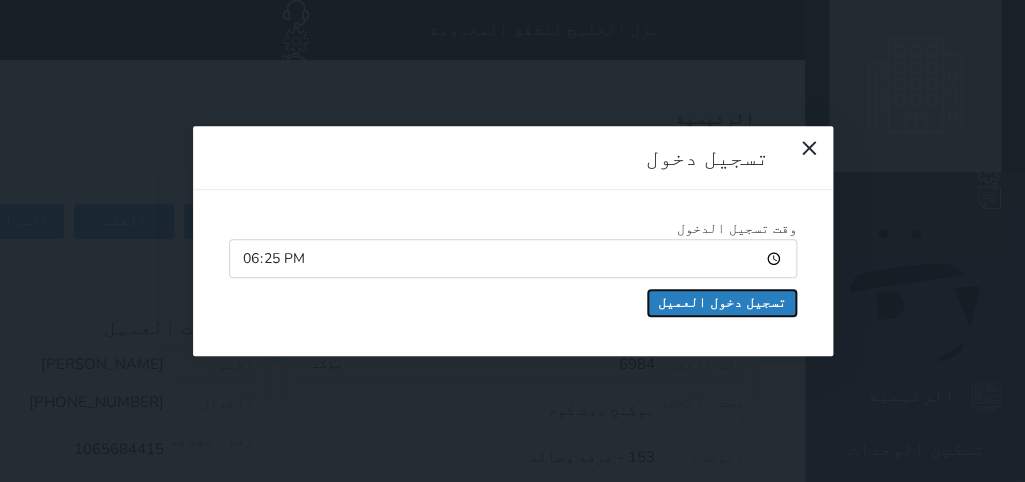 click on "تسجيل دخول العميل" at bounding box center (722, 303) 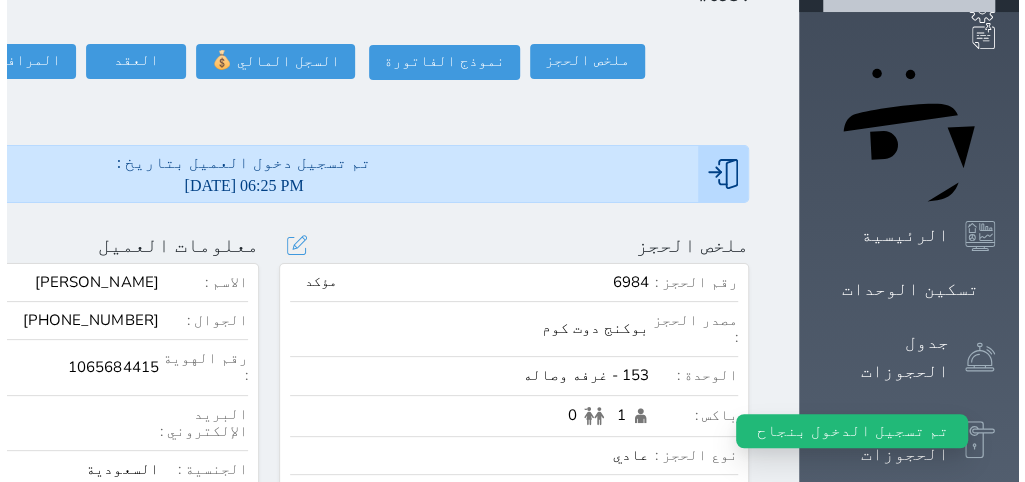 scroll, scrollTop: 252, scrollLeft: 0, axis: vertical 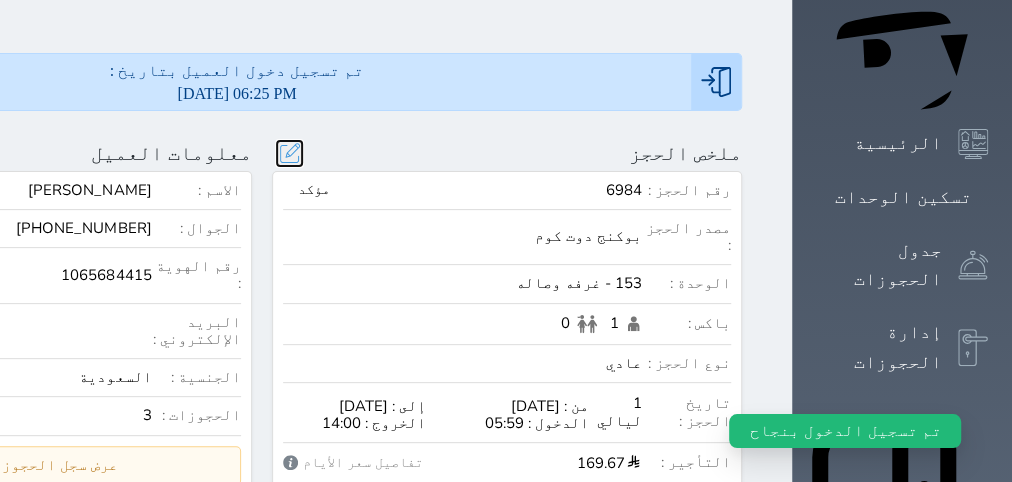 click at bounding box center (289, 153) 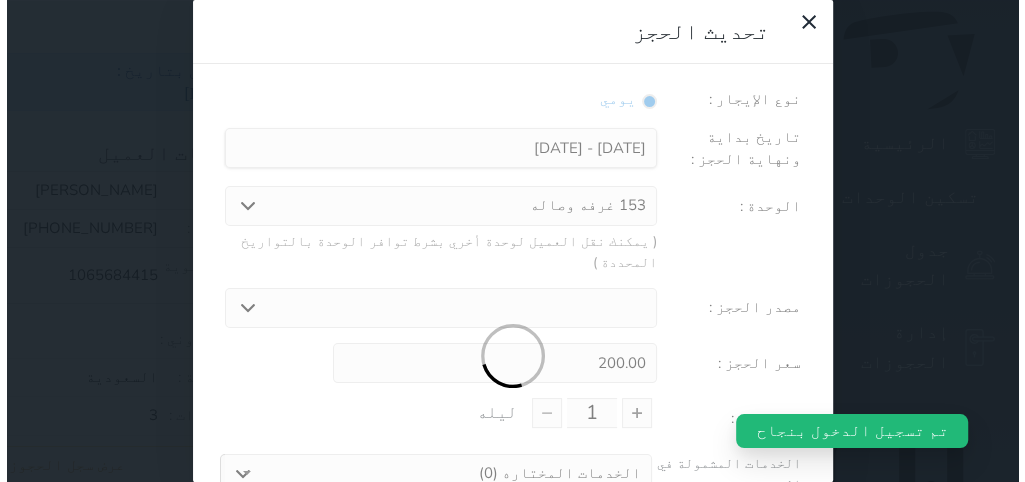 scroll, scrollTop: 44, scrollLeft: 0, axis: vertical 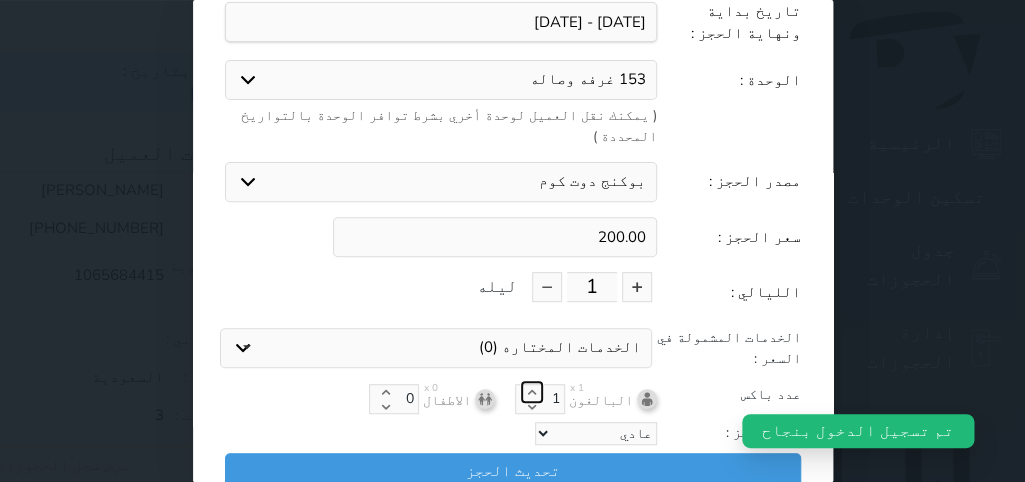 click 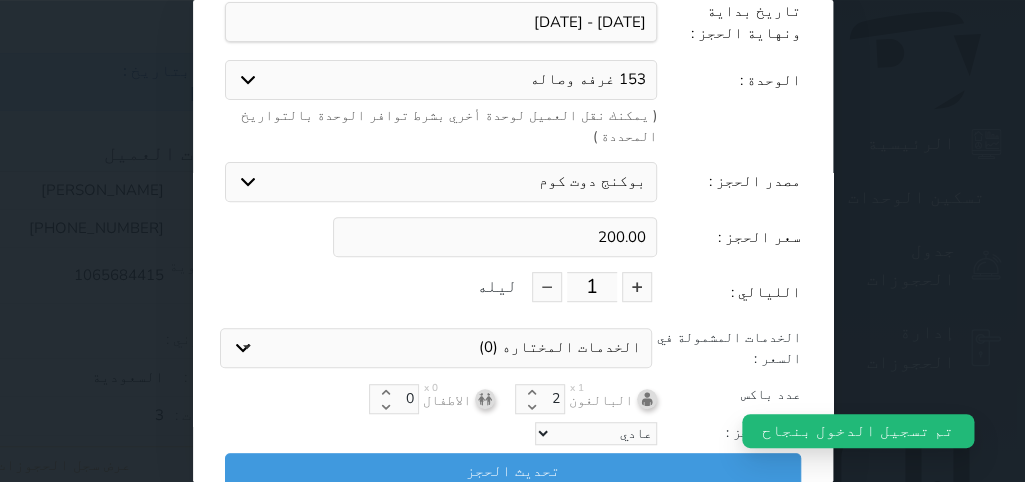click on "بوكنج دوت كوم استقبال الموقع الإلكتروني بوكينج المسافر اكسبيديا مواقع التواصل الإجتماعي اويو اخرى" at bounding box center [441, 182] 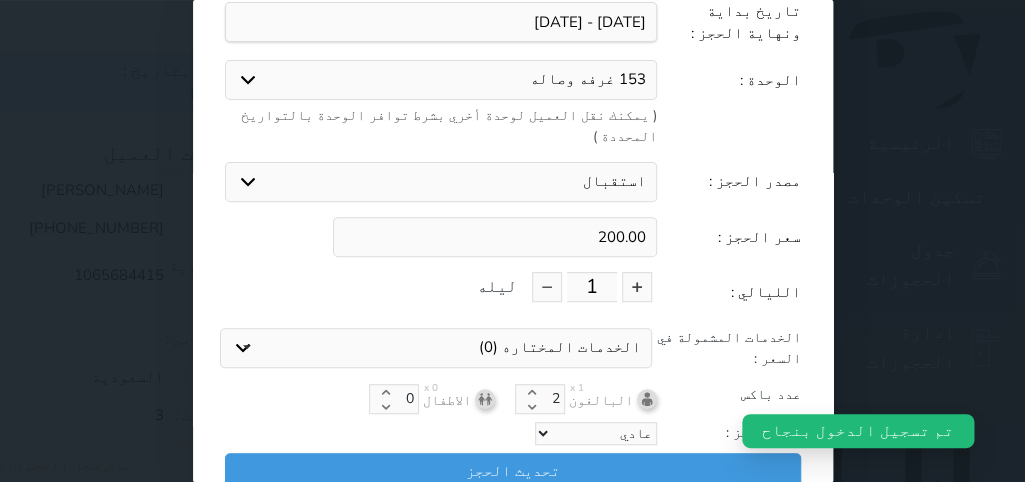 click on "استقبال" at bounding box center [0, 0] 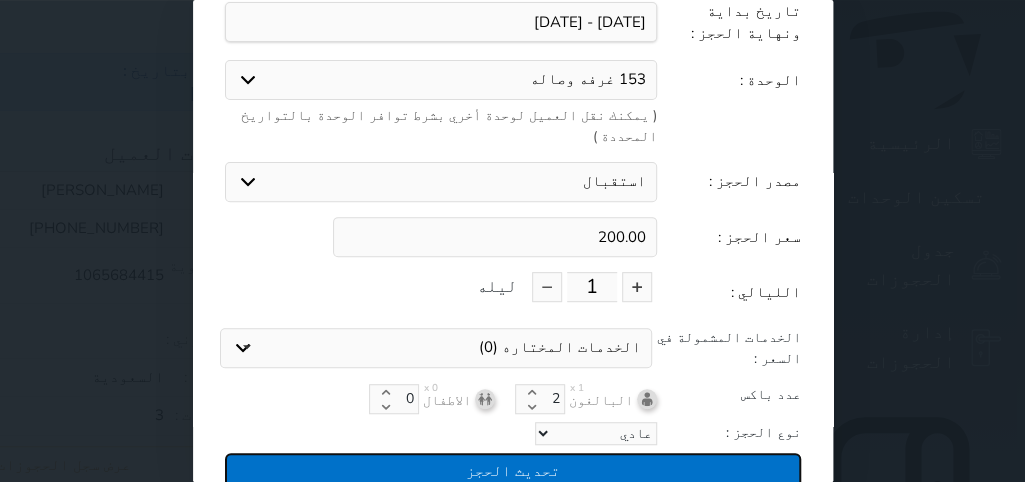 click on "تحديث الحجز" at bounding box center [513, 470] 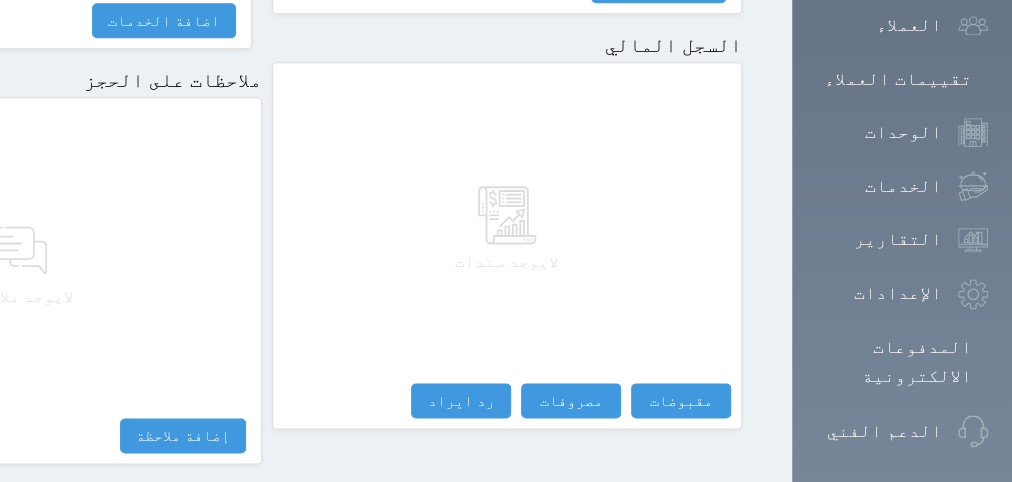 scroll, scrollTop: 1296, scrollLeft: 0, axis: vertical 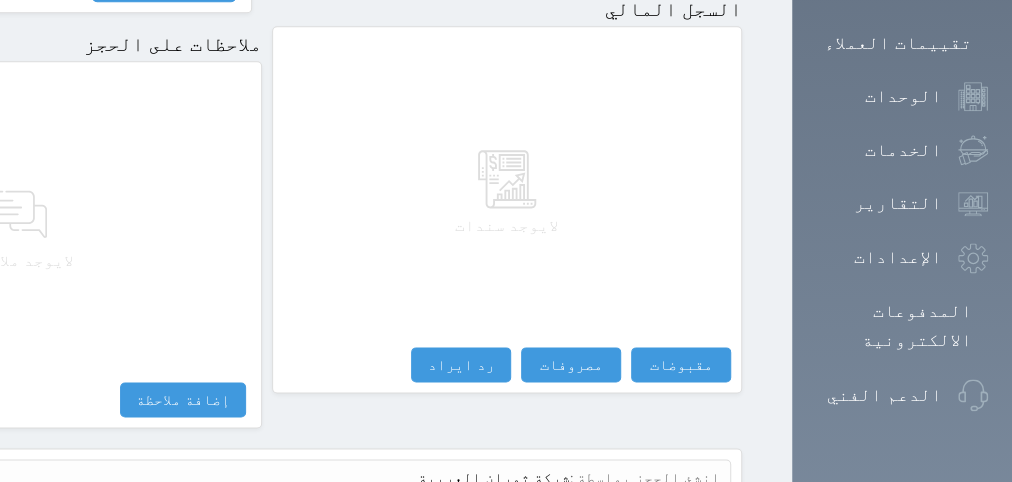 click on "عرض سجل شموس" at bounding box center (666, 525) 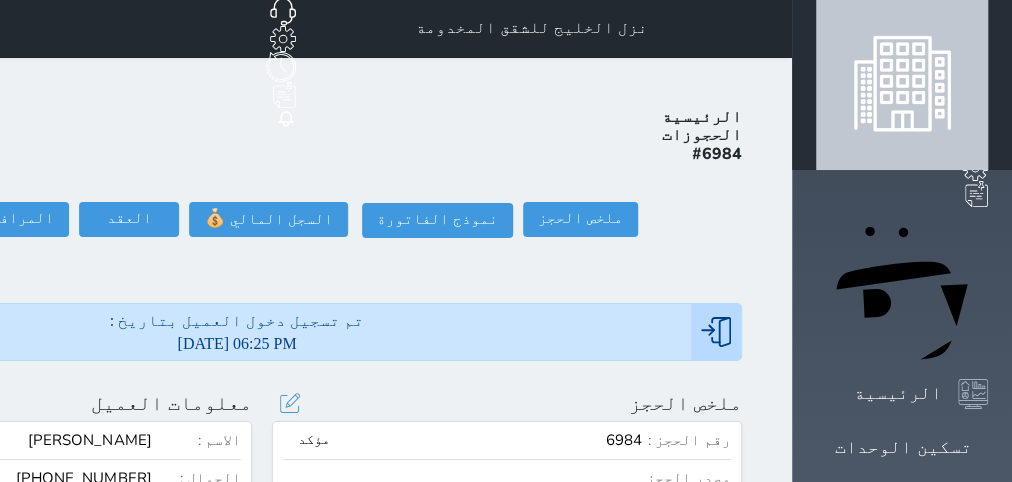 scroll, scrollTop: 0, scrollLeft: 0, axis: both 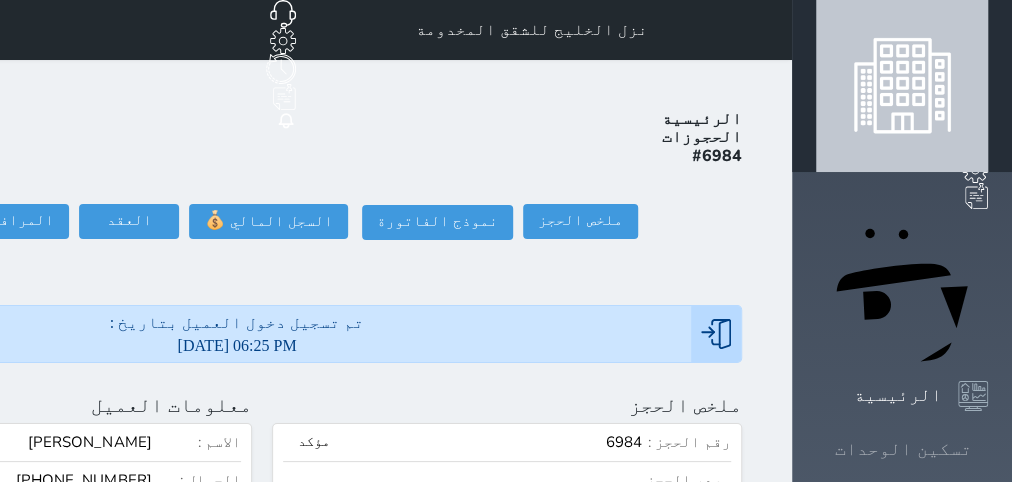 click on "تسكين الوحدات" at bounding box center (902, 449) 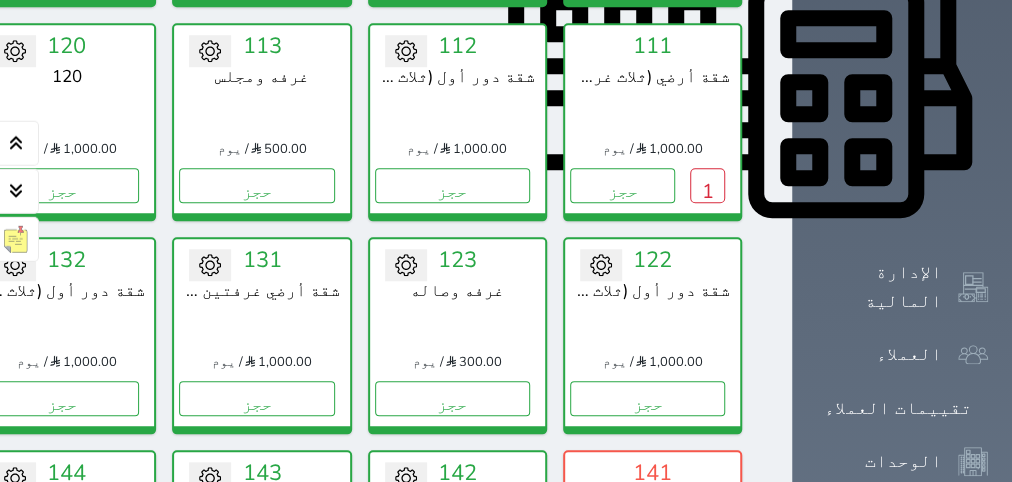 scroll, scrollTop: 960, scrollLeft: 0, axis: vertical 